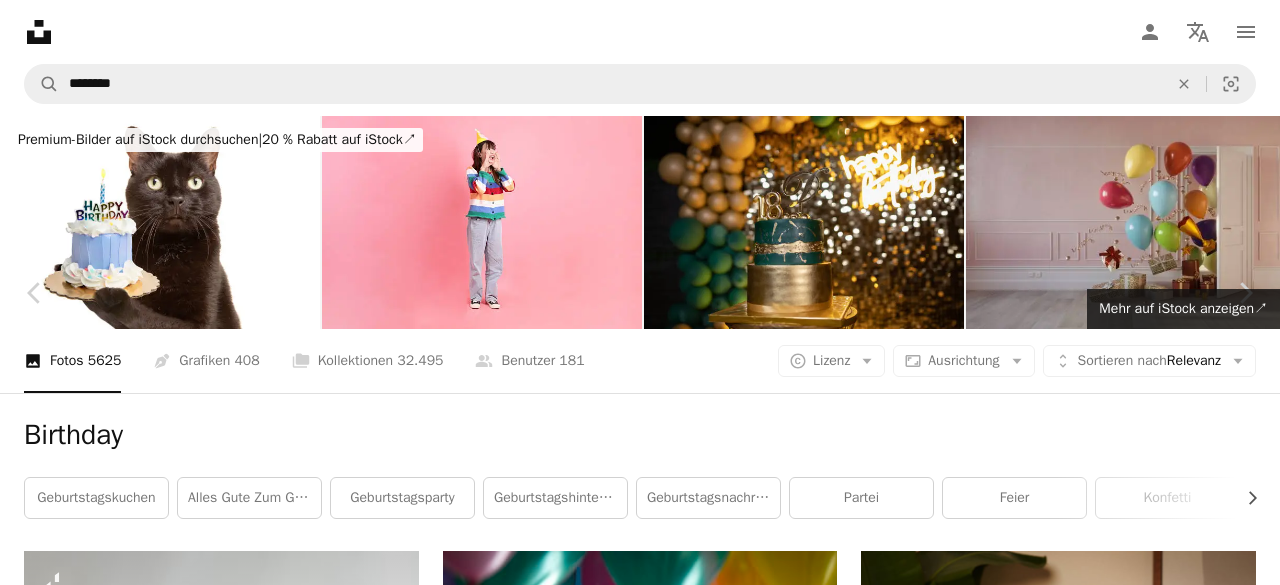 scroll, scrollTop: 18665, scrollLeft: 0, axis: vertical 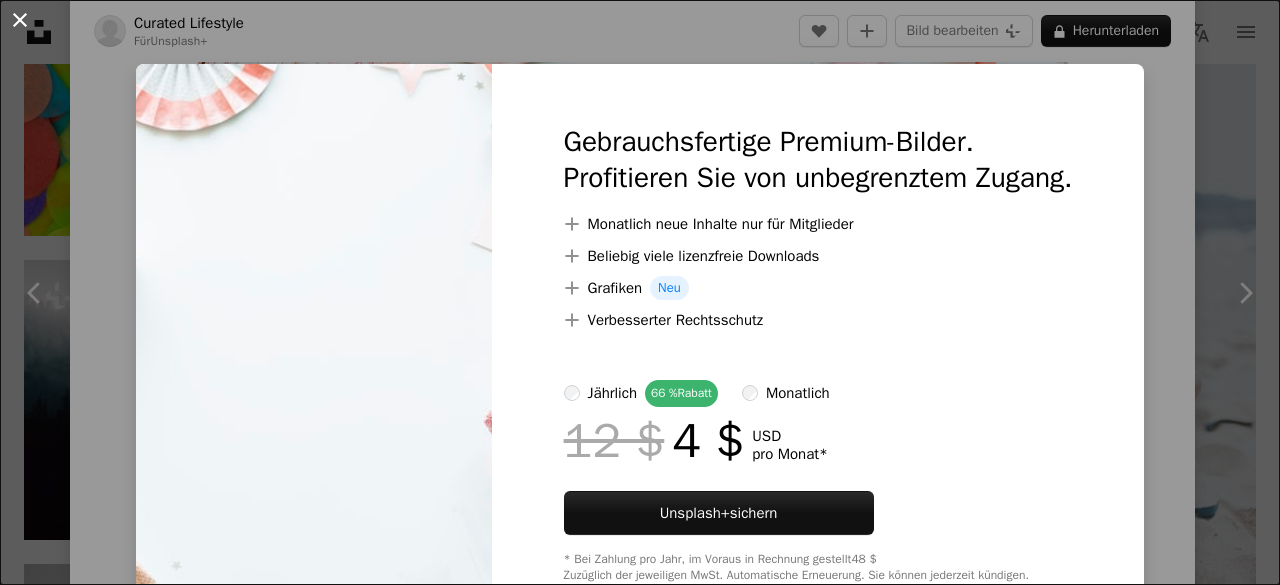 click on "An X shape" at bounding box center [20, 20] 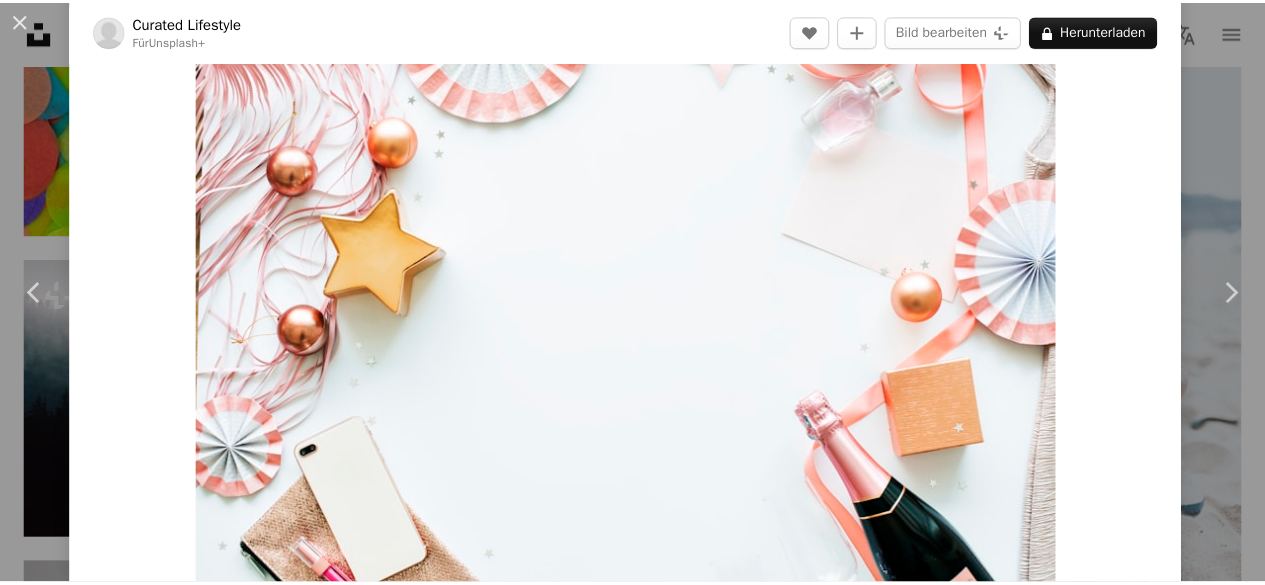 scroll, scrollTop: 0, scrollLeft: 0, axis: both 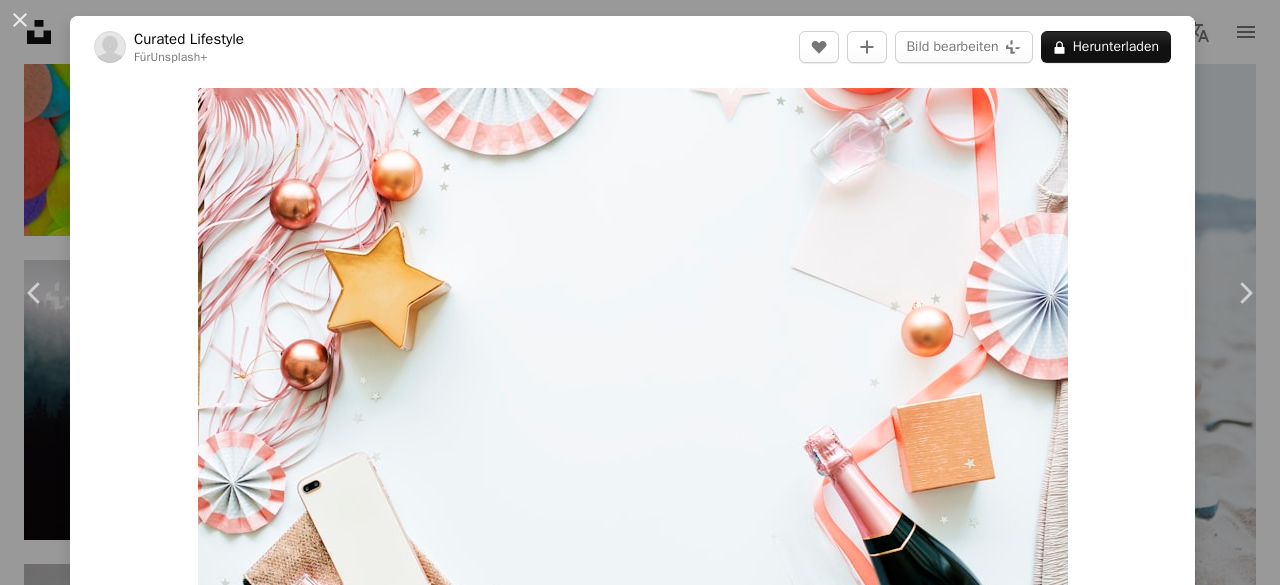 click on "An X shape Chevron left Chevron right Curated Lifestyle Für Unsplash+ A heart A plus sign Bild bearbeiten Plus sign for Unsplash+ A lock Herunterladen Zoom in A forward-right arrow Teilen More Actions Calendar outlined Veröffentlicht am 15. August 2024 Safety Lizenziert unter der Unsplash+ Lizenz Volk Geburtstag Fotografie Tisch Parfüm Mobiltelefon Geschenk Feier Champagner horizontal Grenze Dekoration Kopierraum Wireless-Technologie Geburtstagsgeschenk Kostenlose Bilder Ähnliche Bilder Plus sign for Unsplash+ A heart A plus sign Curated Lifestyle Für Unsplash+ A lock Herunterladen Plus sign for Unsplash+ A heart A plus sign Getty Images Für Unsplash+ A lock Herunterladen Plus sign for Unsplash+ A heart A plus sign Getty Images Für Unsplash+ A lock Herunterladen Plus sign for Unsplash+ A heart A plus sign Olivie Strauss Für Unsplash+ A lock Herunterladen Plus sign for Unsplash+ A heart A plus sign Getty Images Für Unsplash+ A lock Herunterladen Plus sign for Unsplash+ A heart" at bounding box center (640, 292) 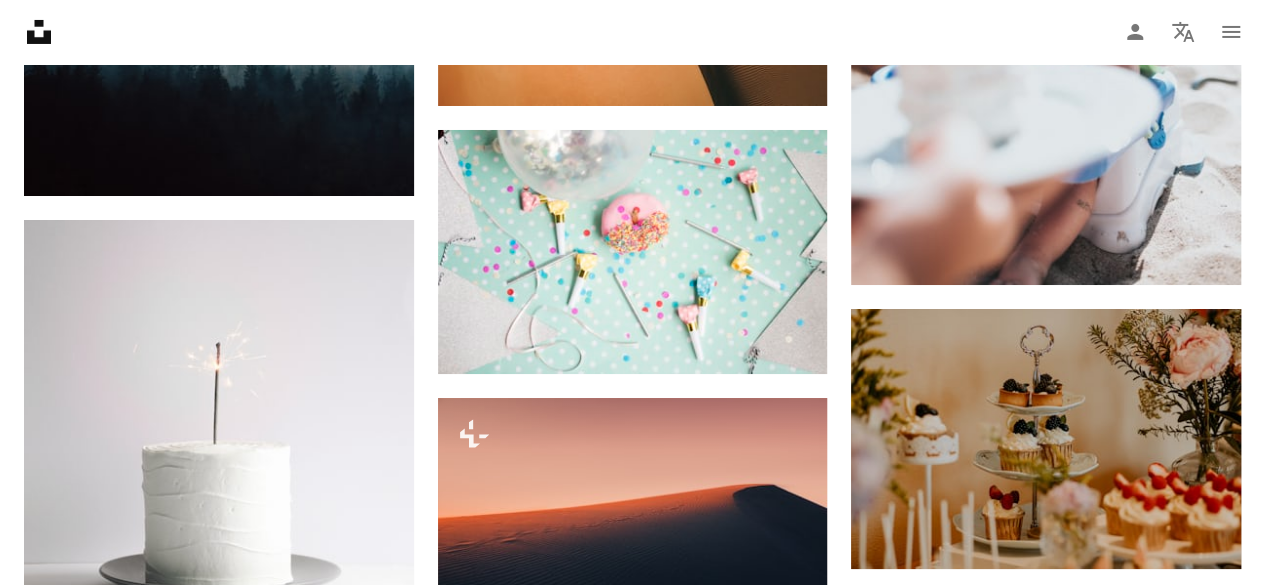 scroll, scrollTop: 18821, scrollLeft: 0, axis: vertical 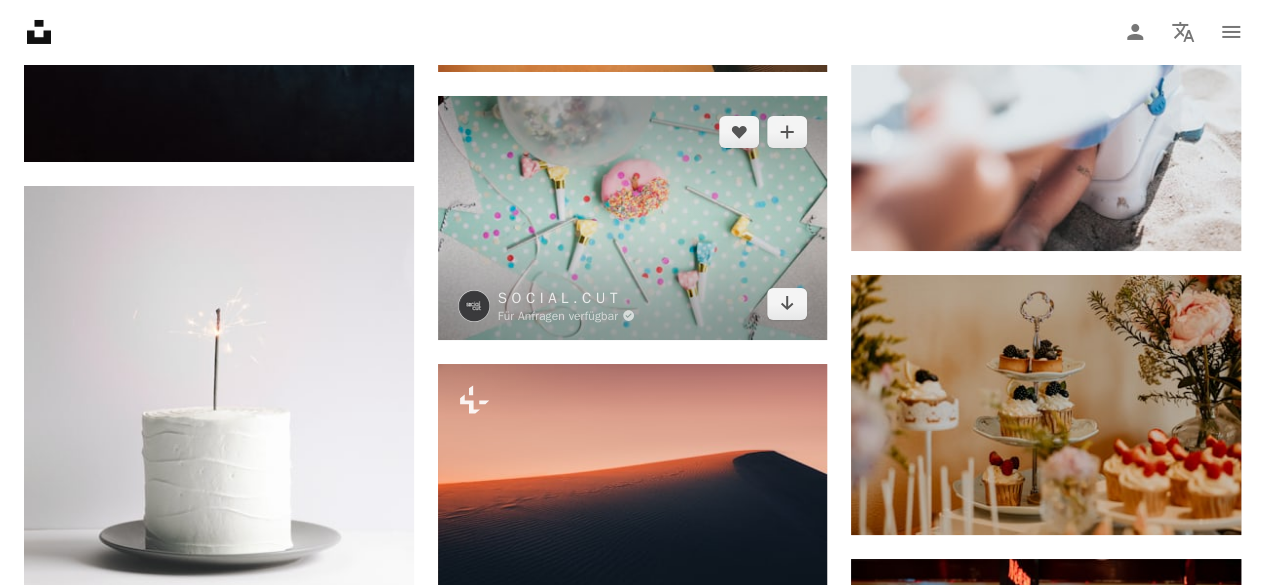 click at bounding box center [633, 218] 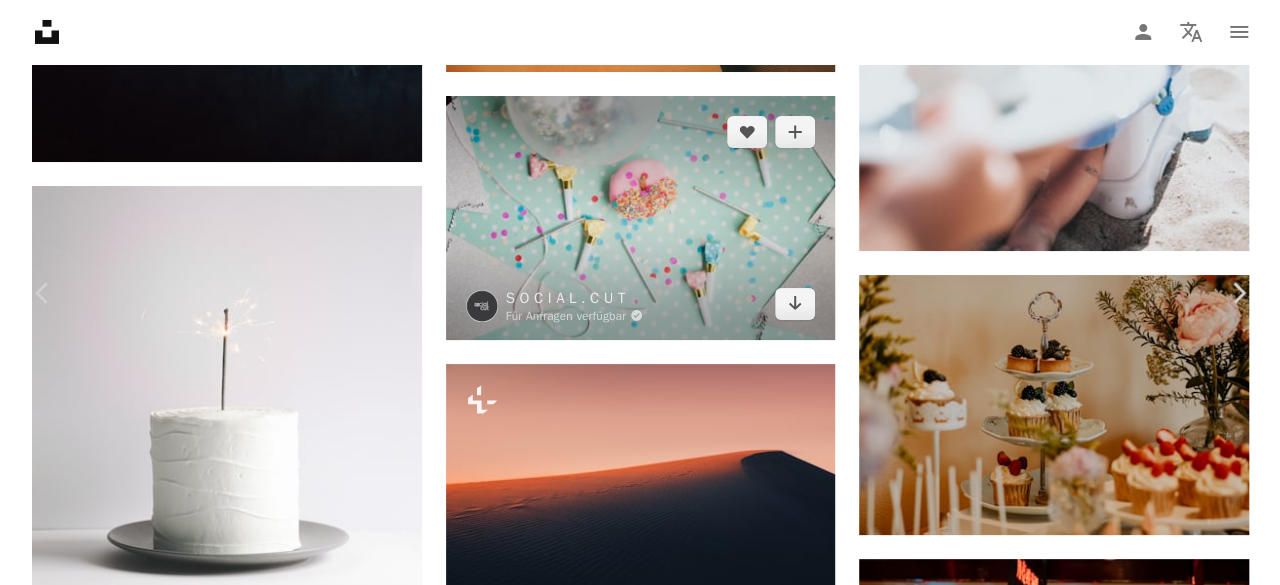 scroll, scrollTop: 18241, scrollLeft: 0, axis: vertical 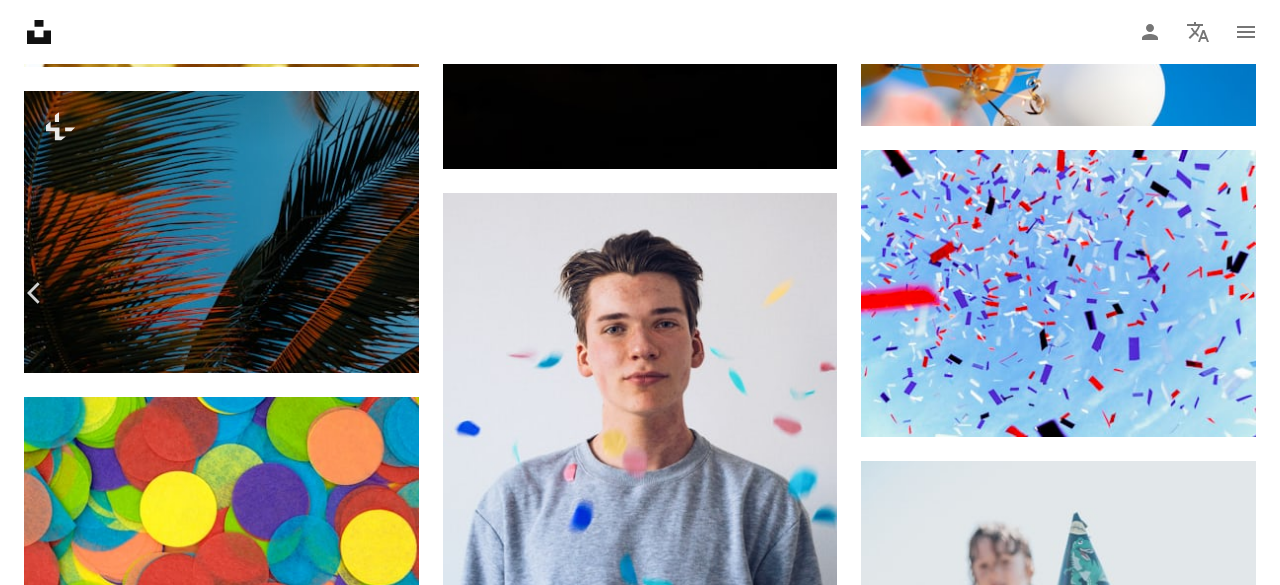 click at bounding box center [265, 7601] 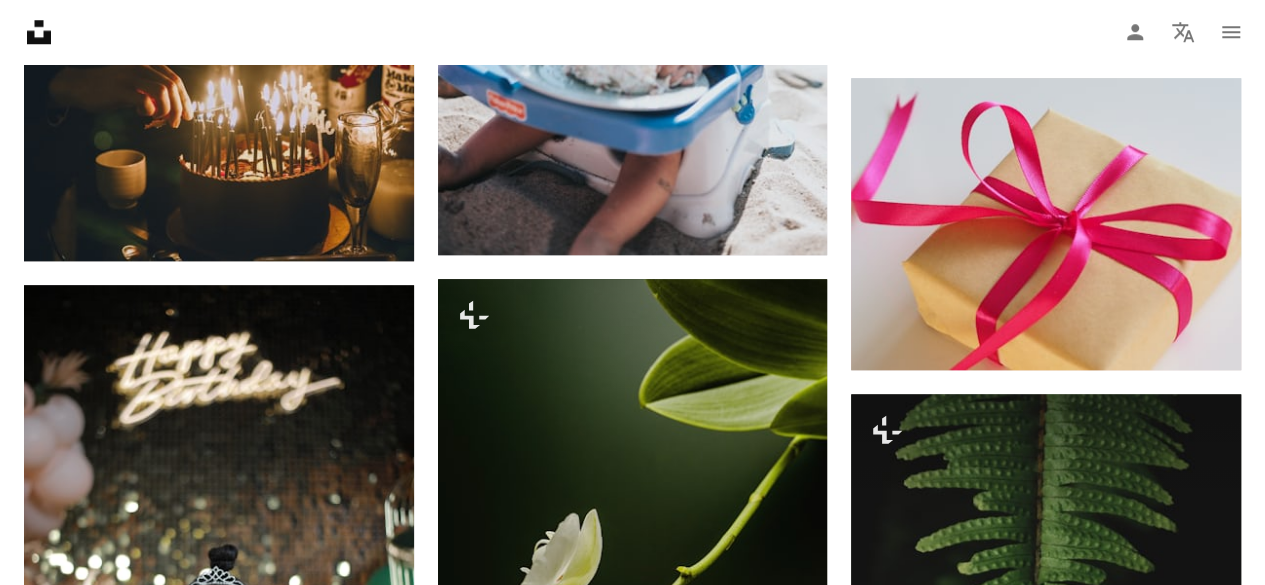 scroll, scrollTop: 15980, scrollLeft: 0, axis: vertical 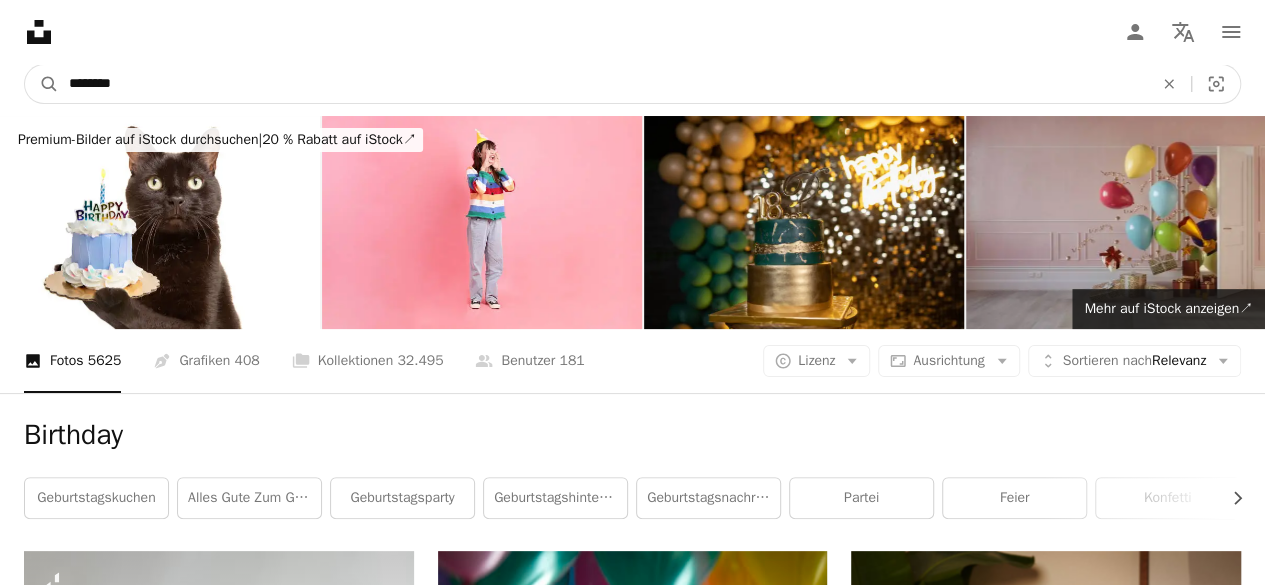 click on "********" at bounding box center [603, 84] 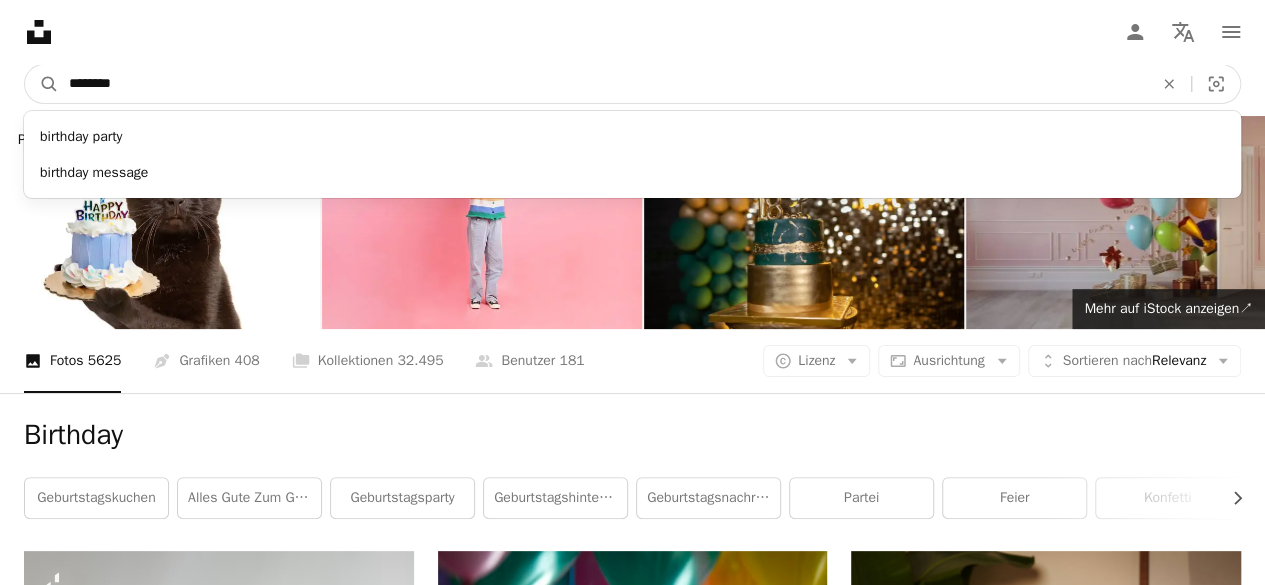click on "********" at bounding box center (603, 84) 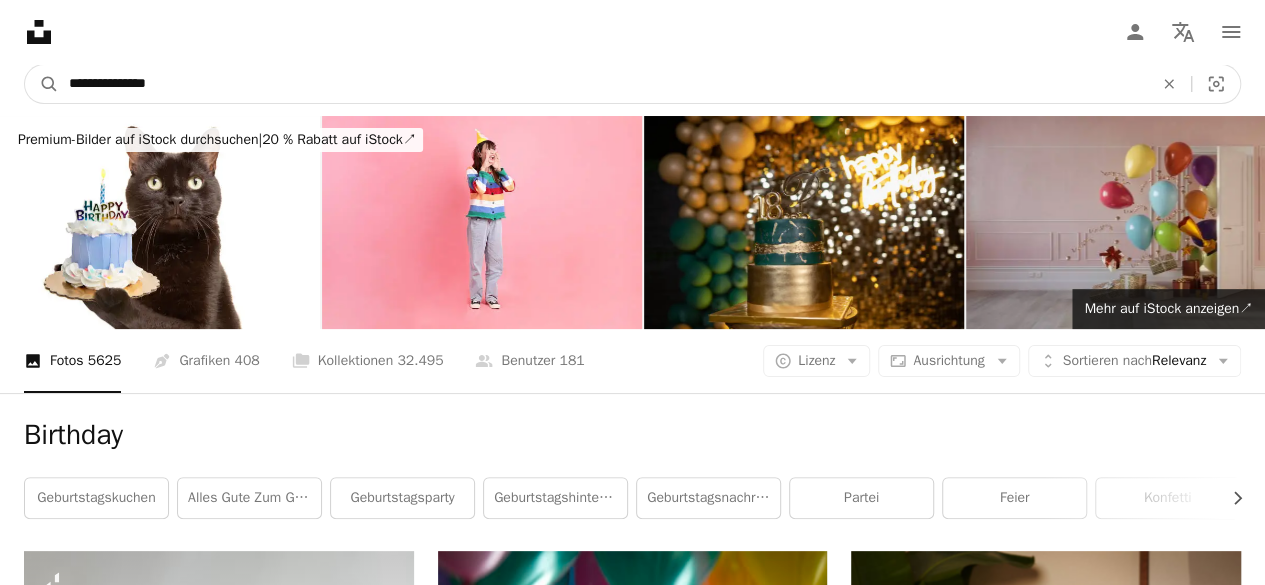 type on "**********" 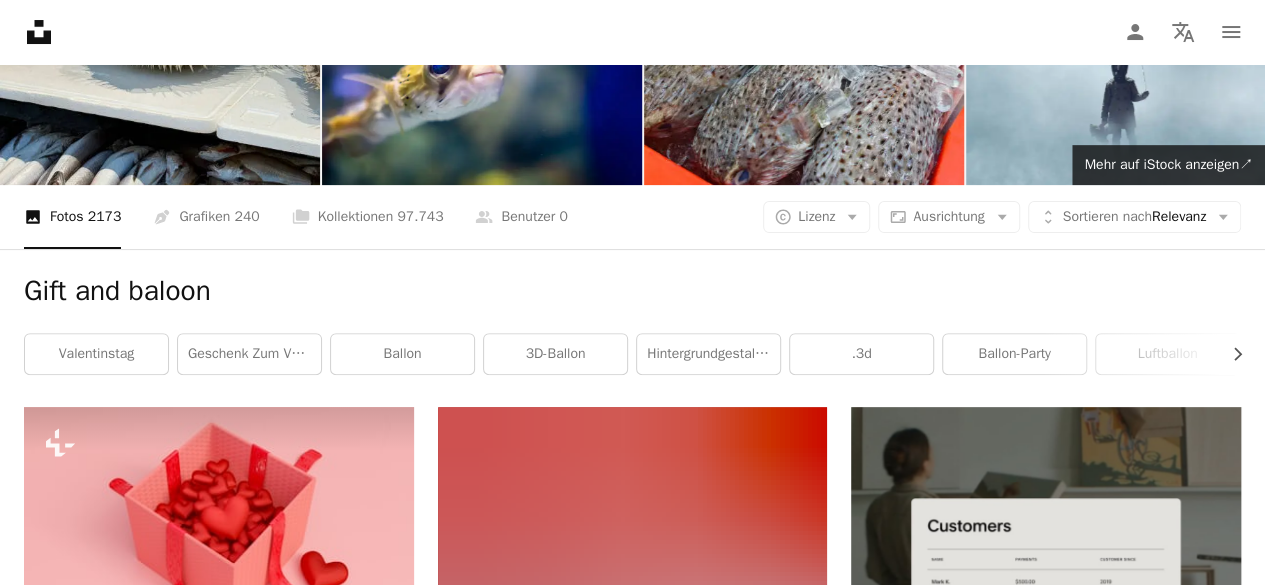 scroll, scrollTop: 106, scrollLeft: 0, axis: vertical 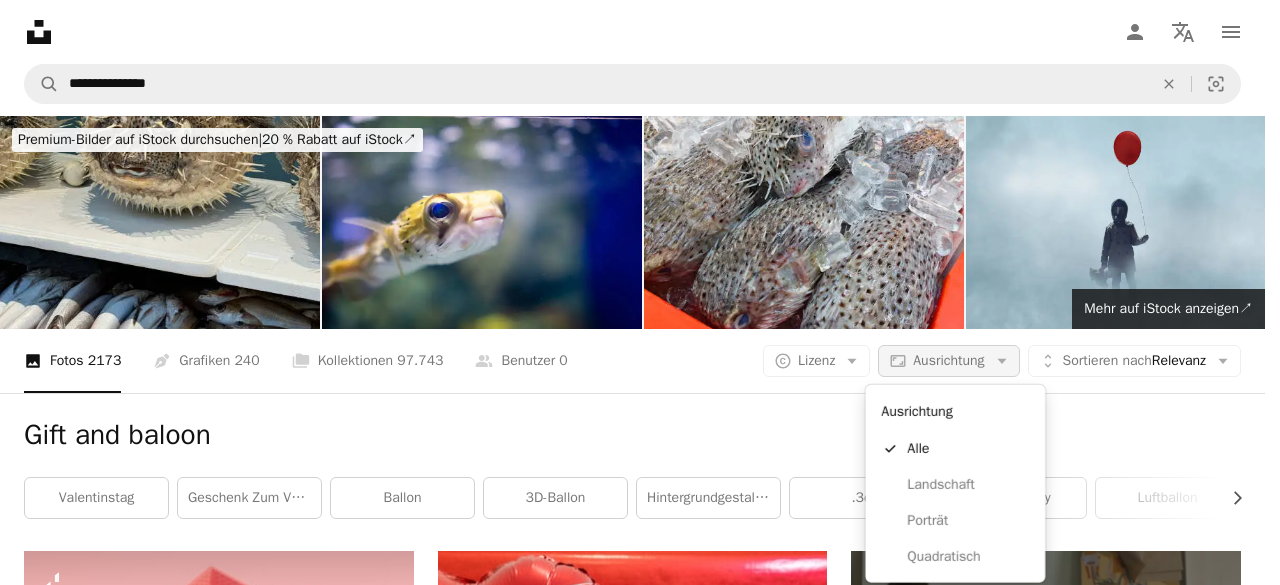 click on "Aspect ratio" 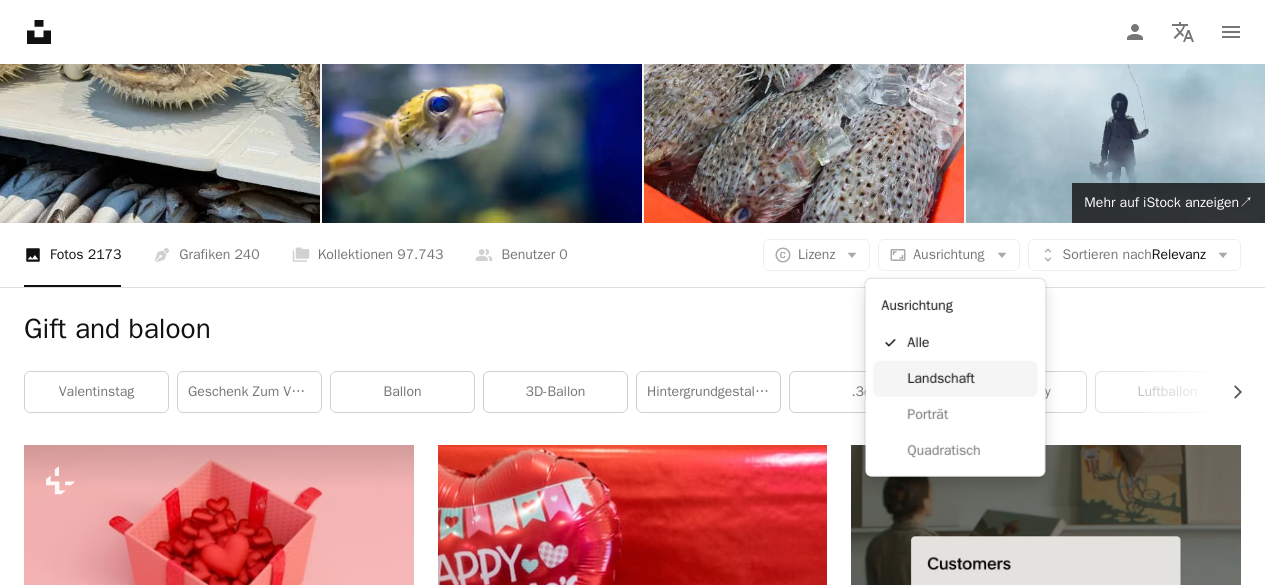 click on "Landschaft" at bounding box center [968, 379] 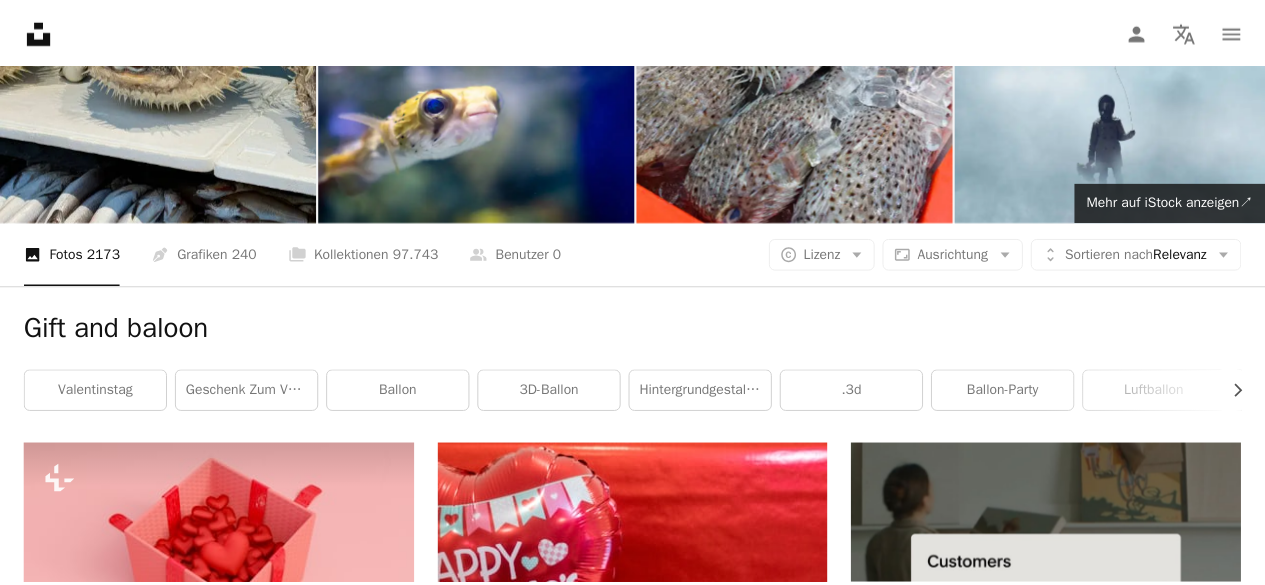 scroll, scrollTop: 0, scrollLeft: 0, axis: both 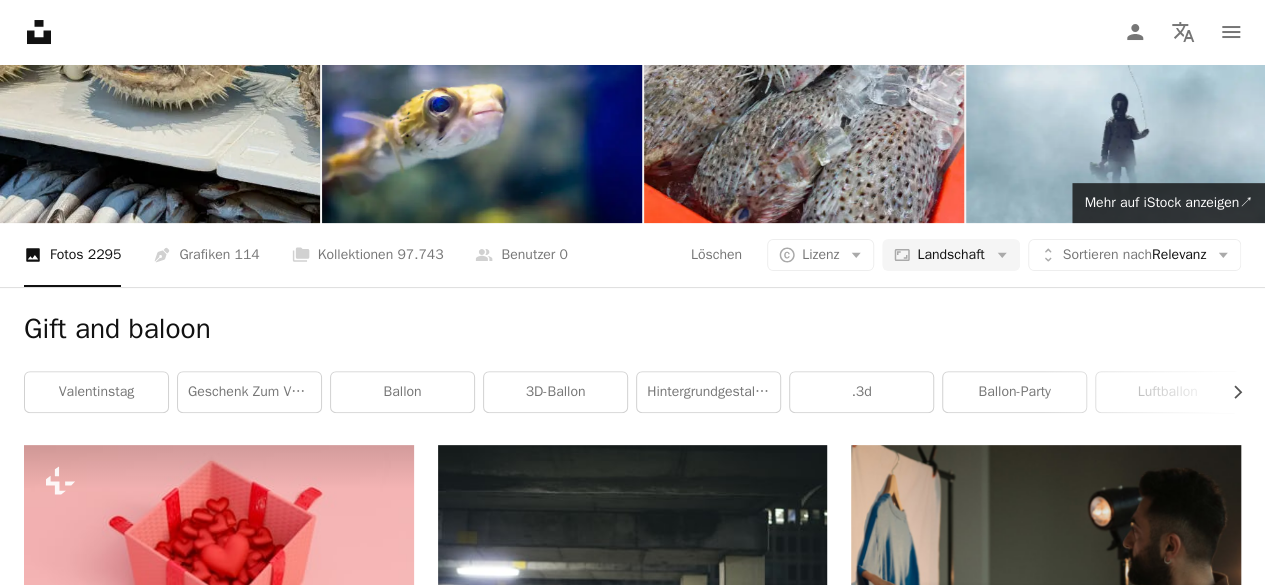 click on "Mehr laden" at bounding box center [632, 3255] 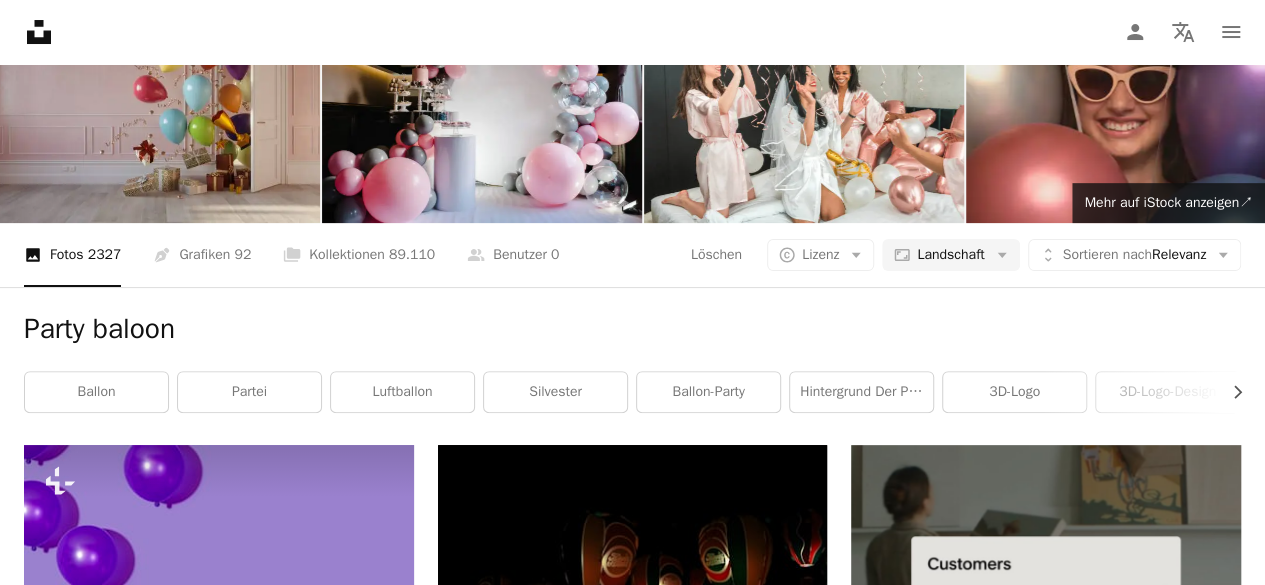 scroll, scrollTop: 0, scrollLeft: 0, axis: both 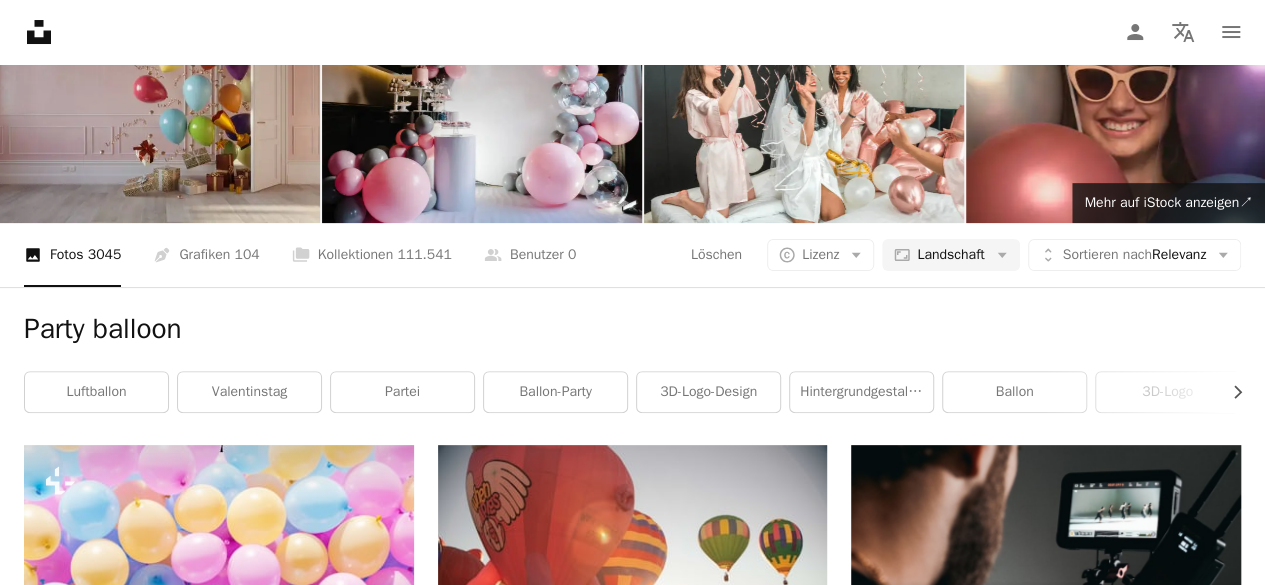 click at bounding box center (219, 2189) 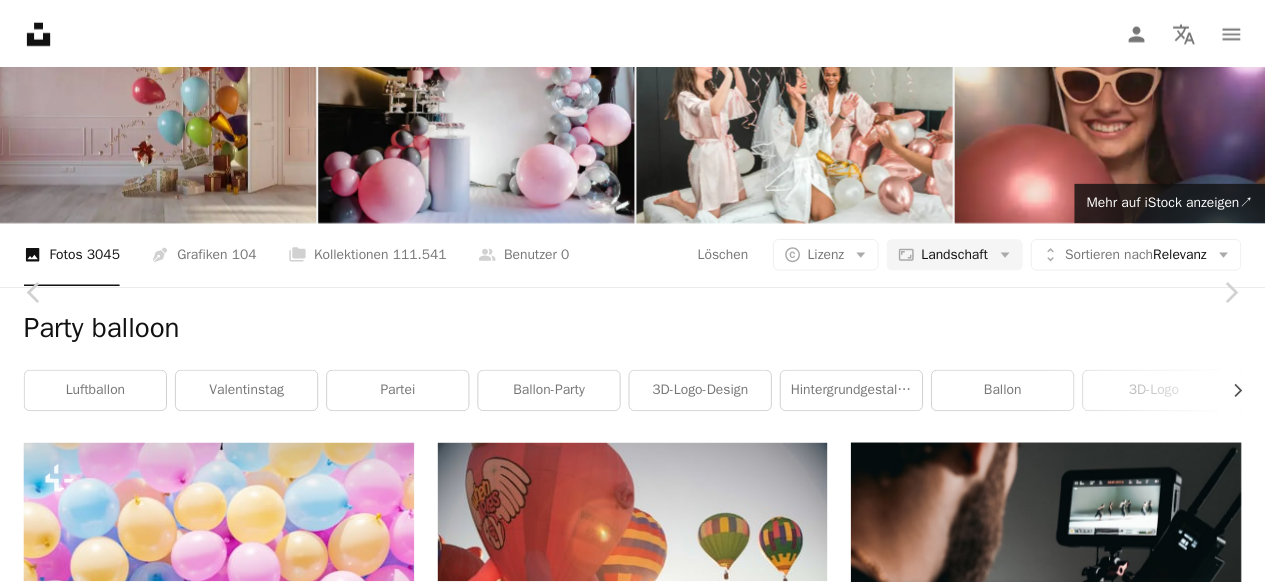 scroll, scrollTop: 99, scrollLeft: 0, axis: vertical 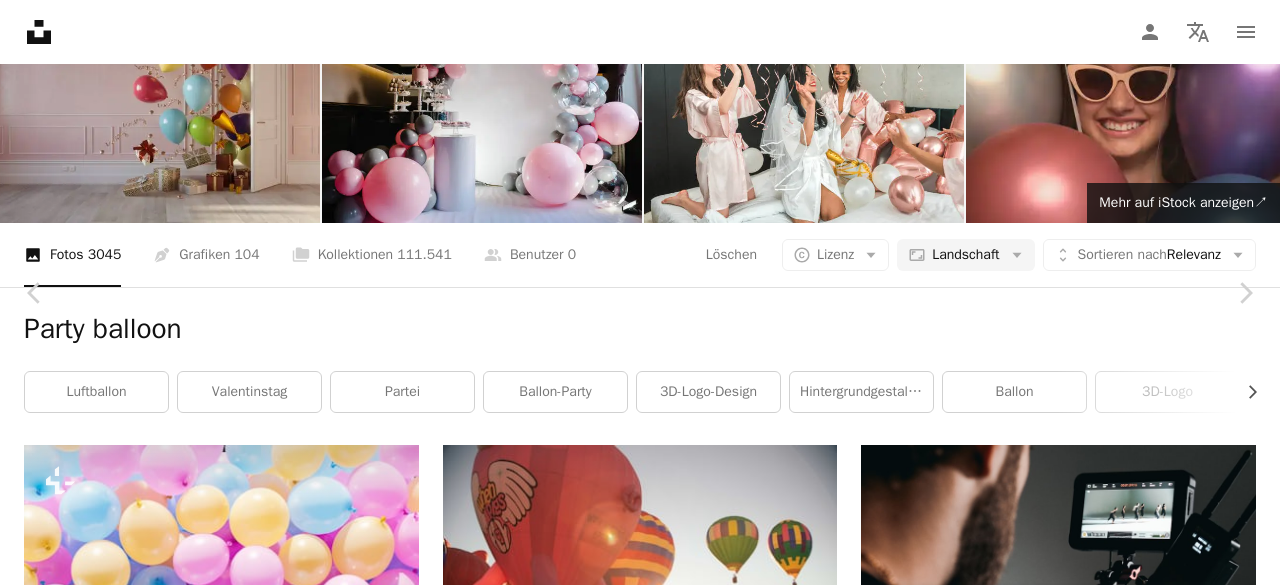 click on "An X shape" at bounding box center [20, 20] 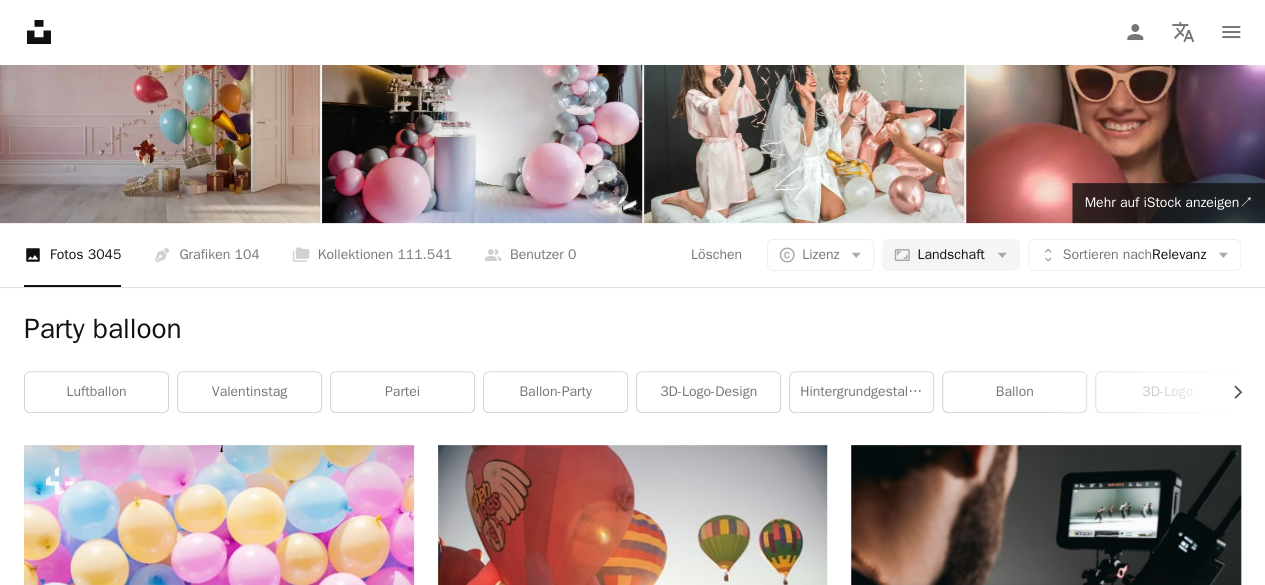 scroll, scrollTop: 4559, scrollLeft: 0, axis: vertical 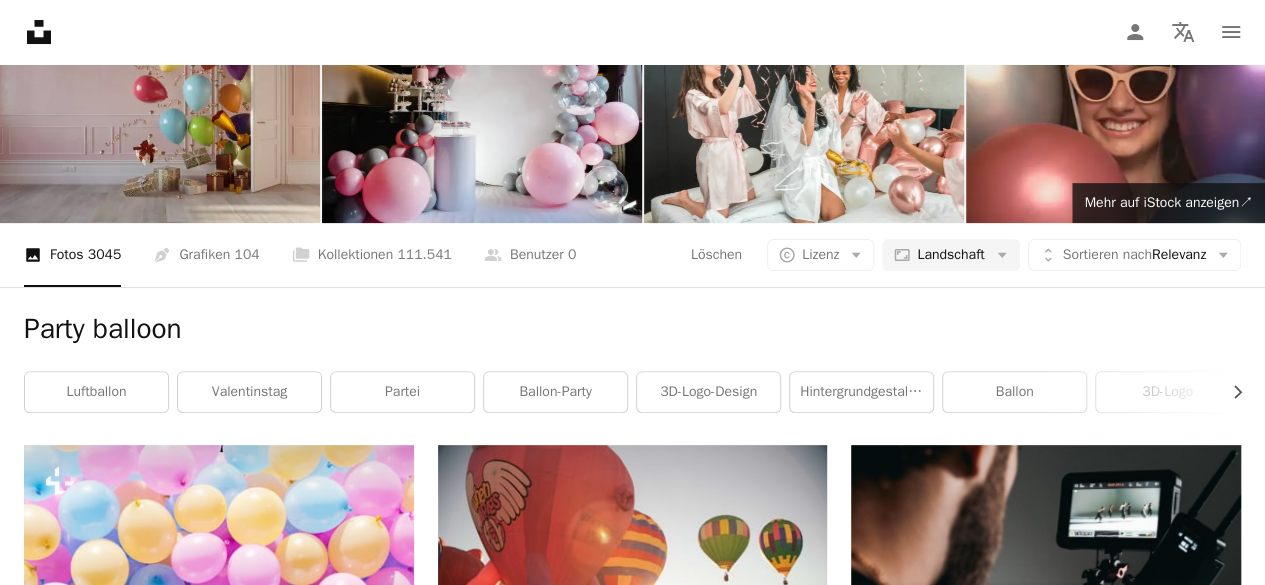 click at bounding box center (1098, 4777) 